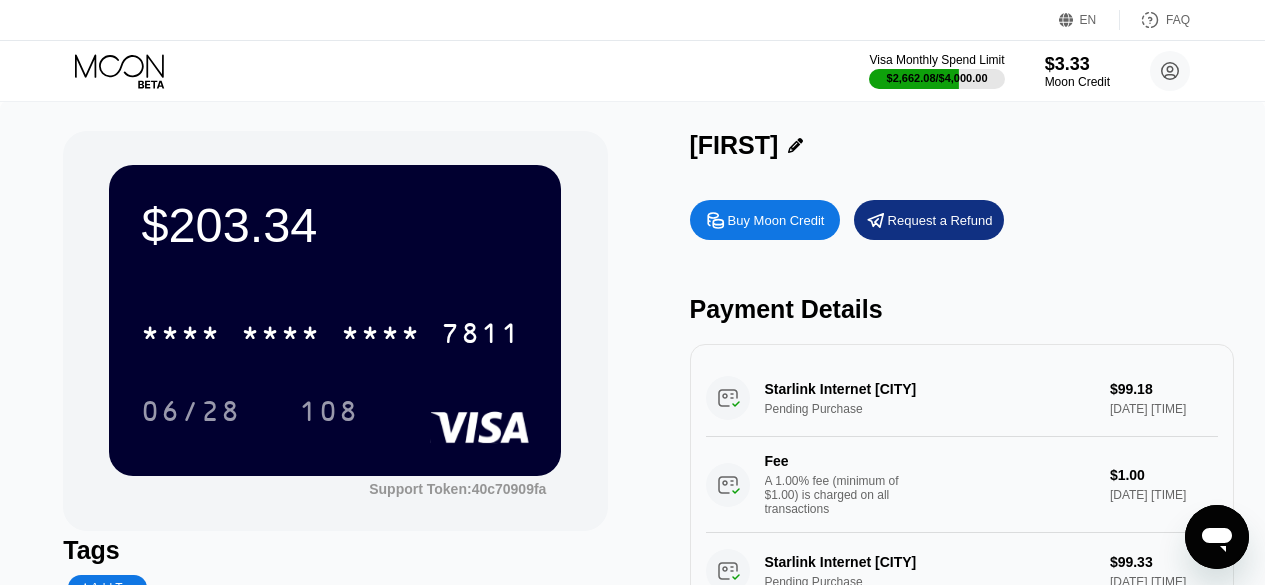 scroll, scrollTop: 0, scrollLeft: 0, axis: both 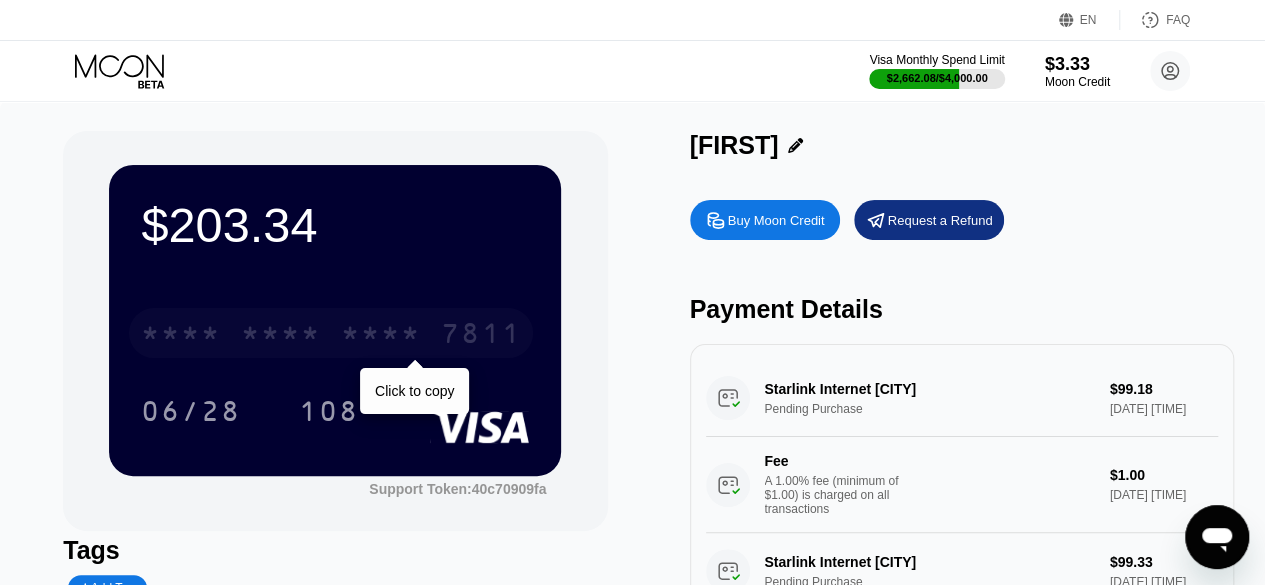 click on "[CARD TYPE] [CARD LAST 4]" at bounding box center (331, 333) 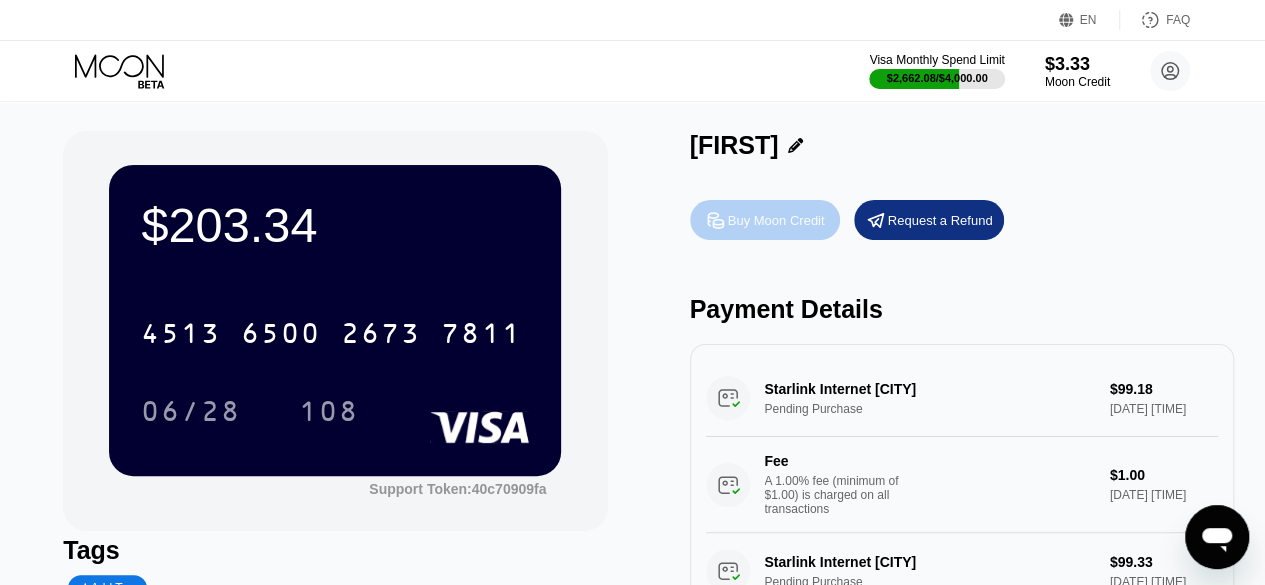 click on "Buy Moon Credit" at bounding box center [765, 220] 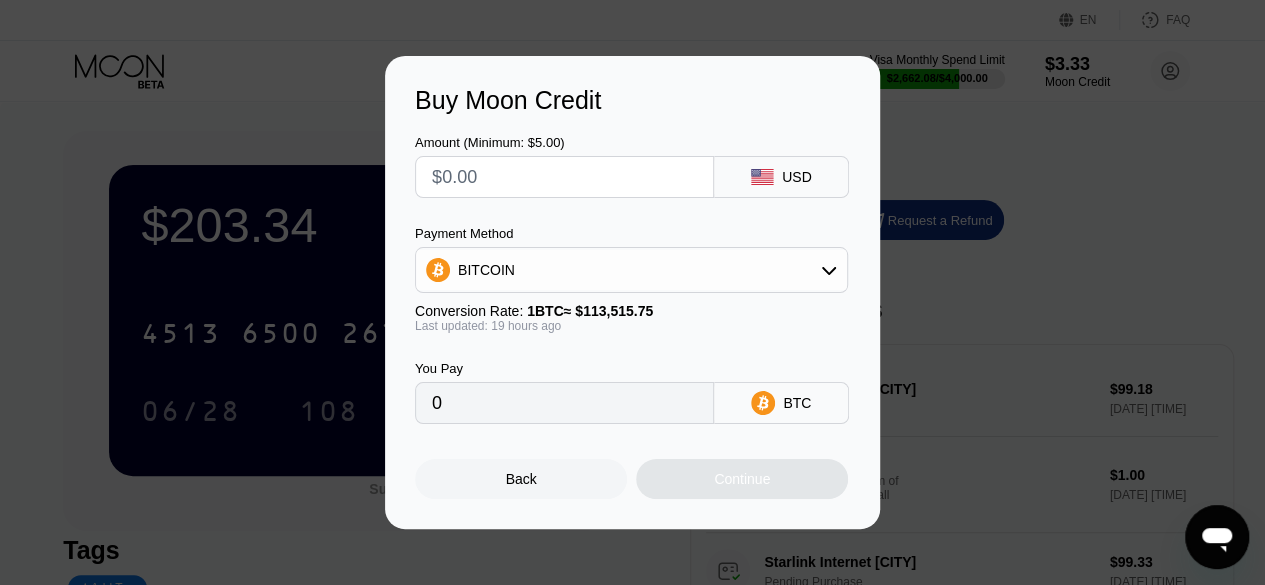 click on "BITCOIN" at bounding box center (631, 270) 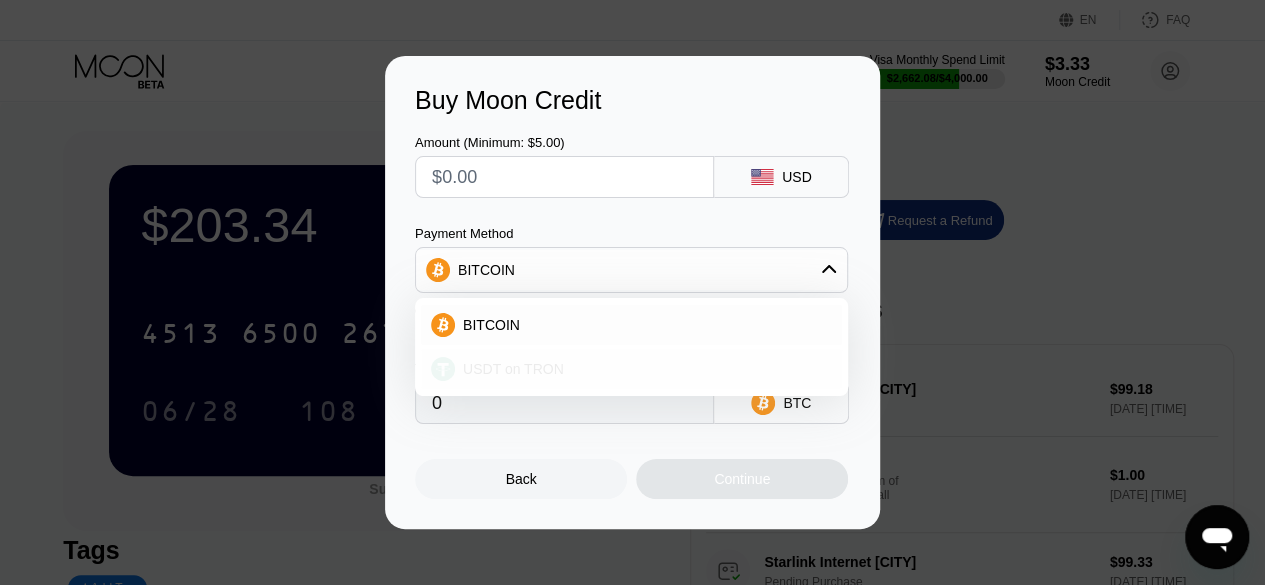 click on "USDT on TRON" at bounding box center (643, 369) 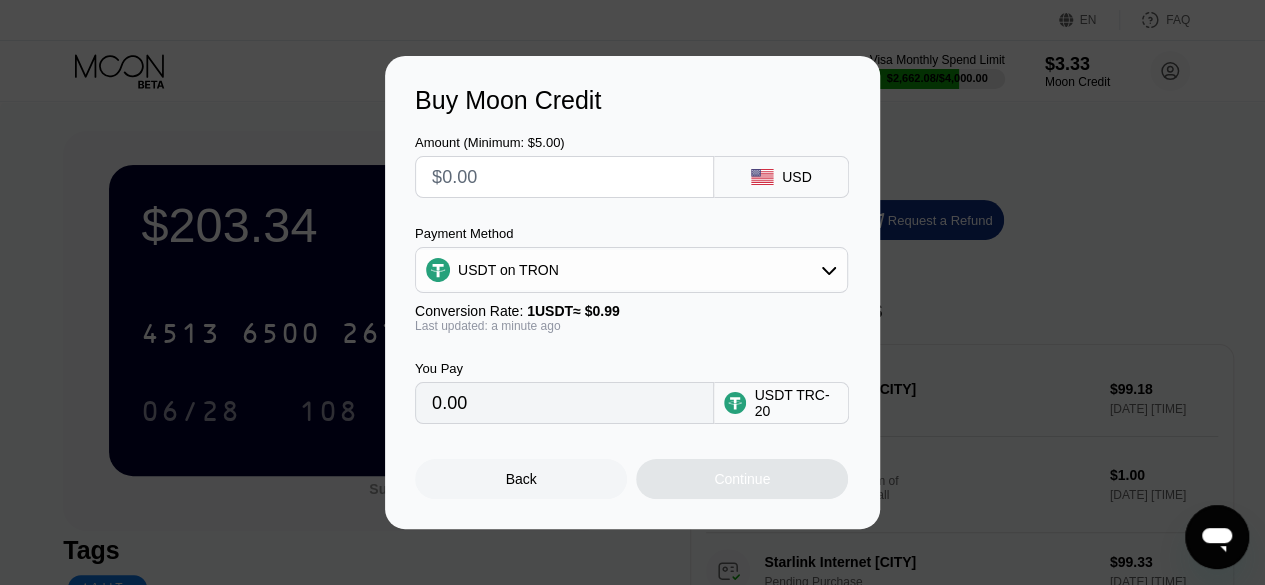 click at bounding box center (564, 177) 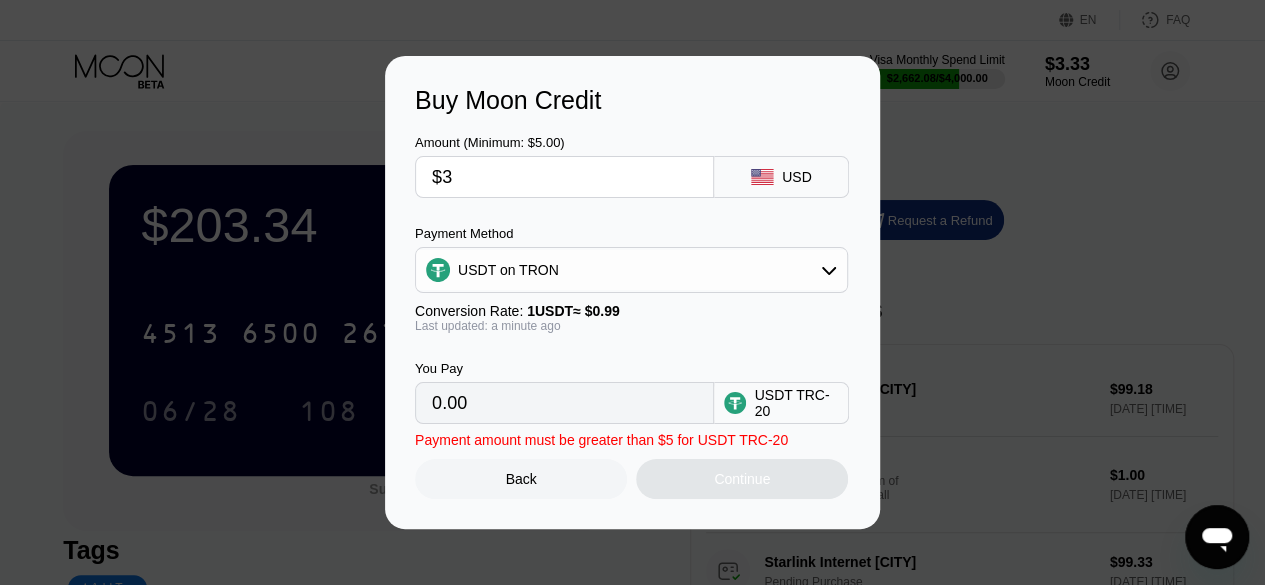 type on "3.03" 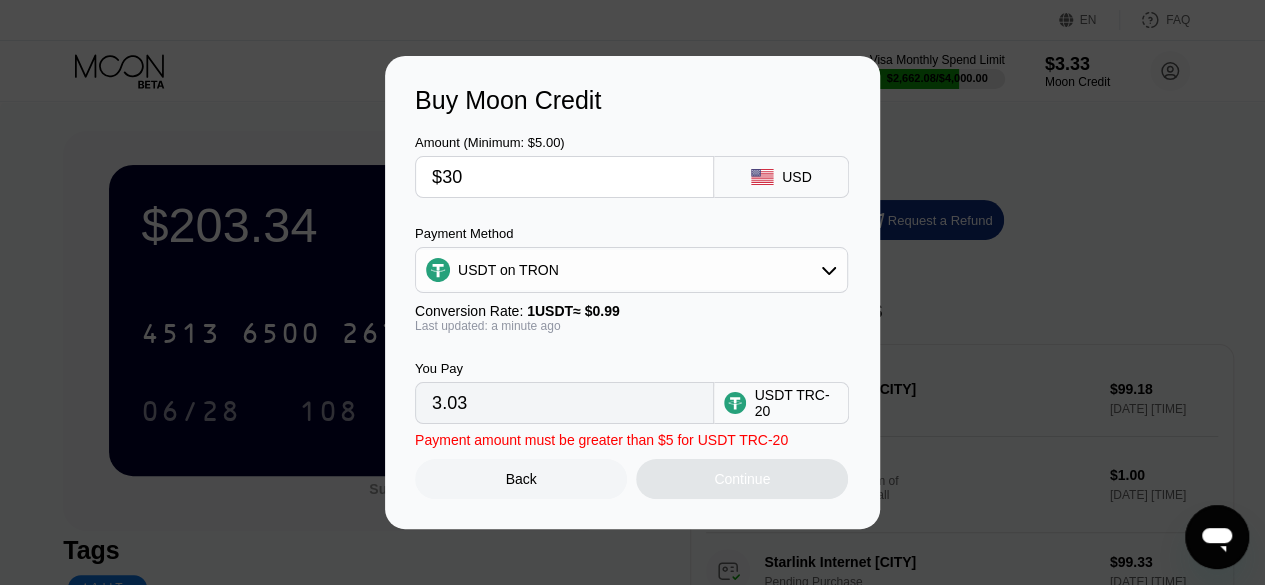 type on "$300" 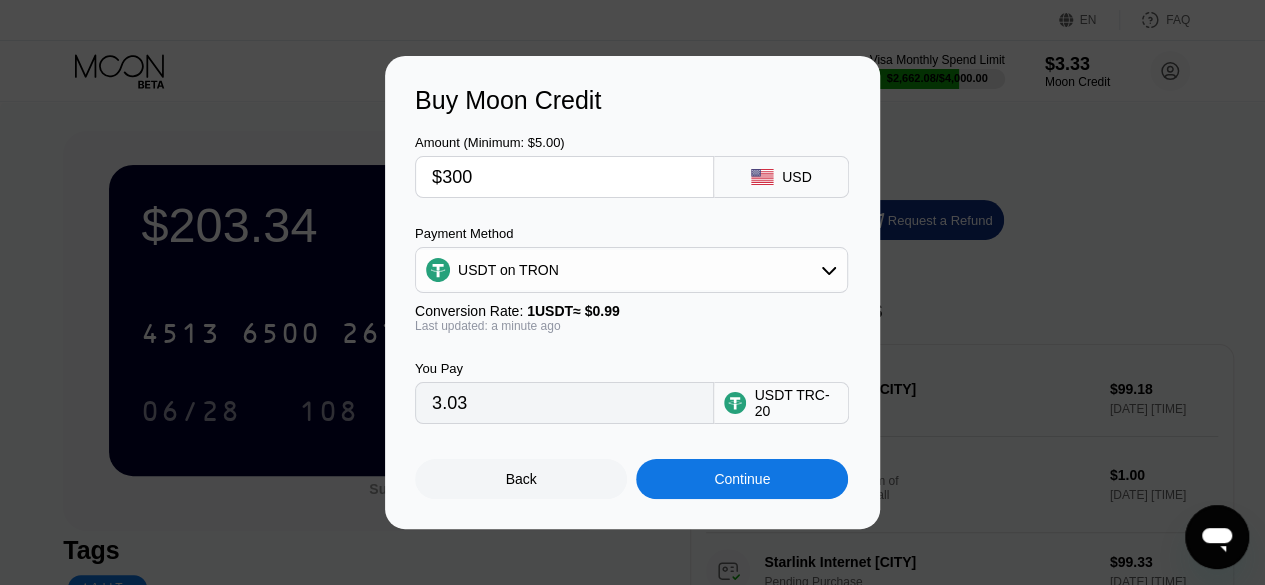 type on "303.03" 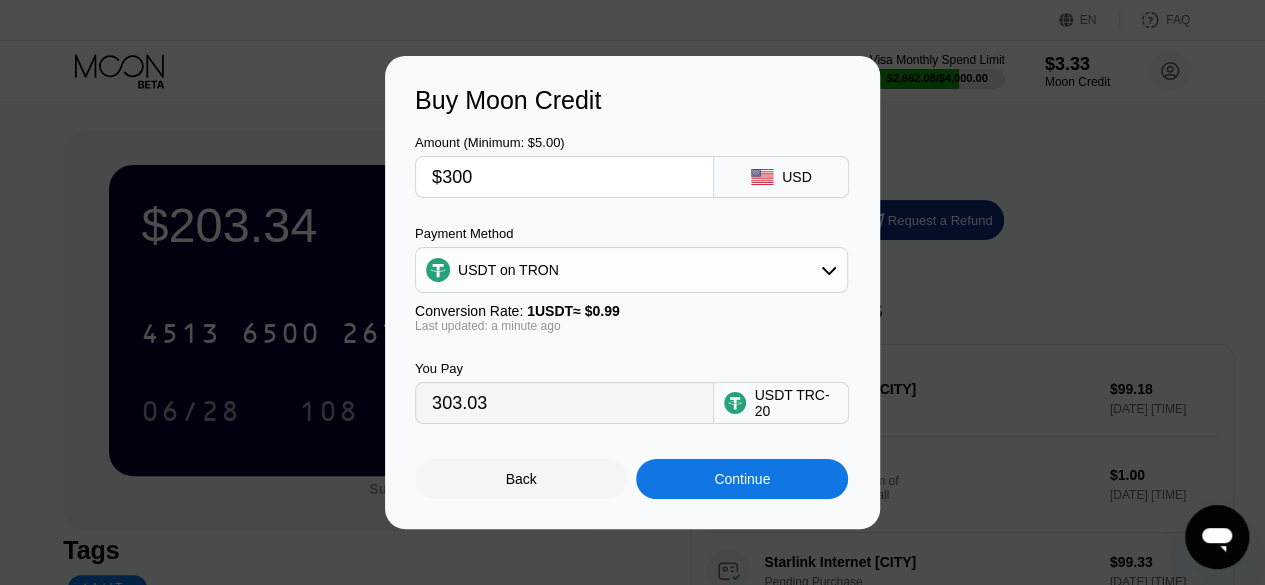 type on "$300" 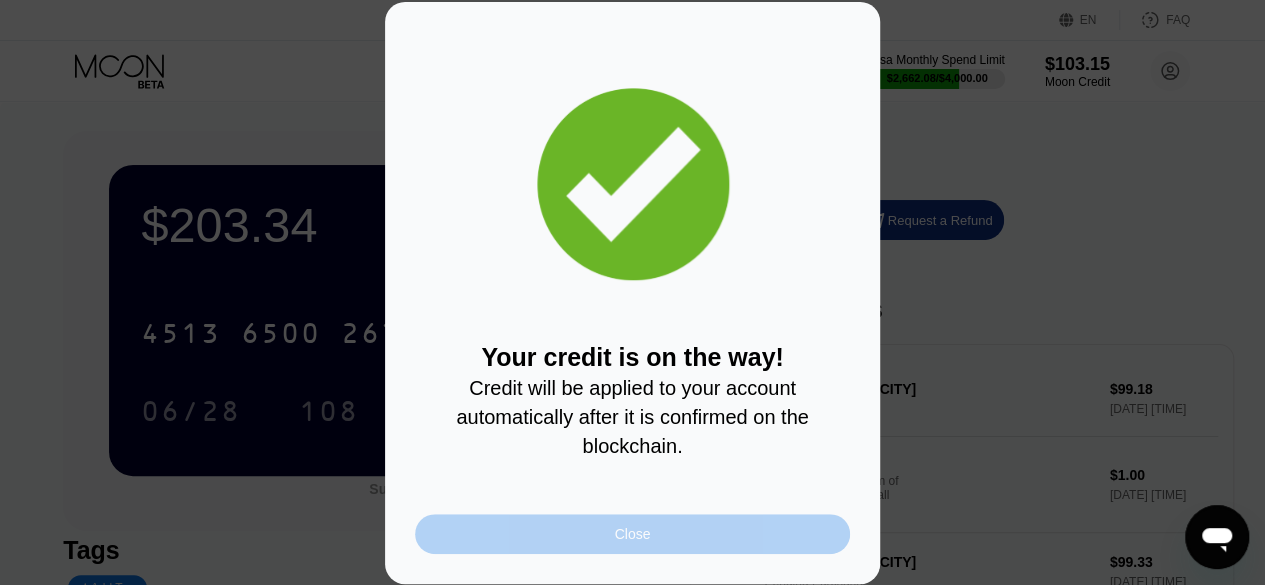 click on "Close" at bounding box center [632, 534] 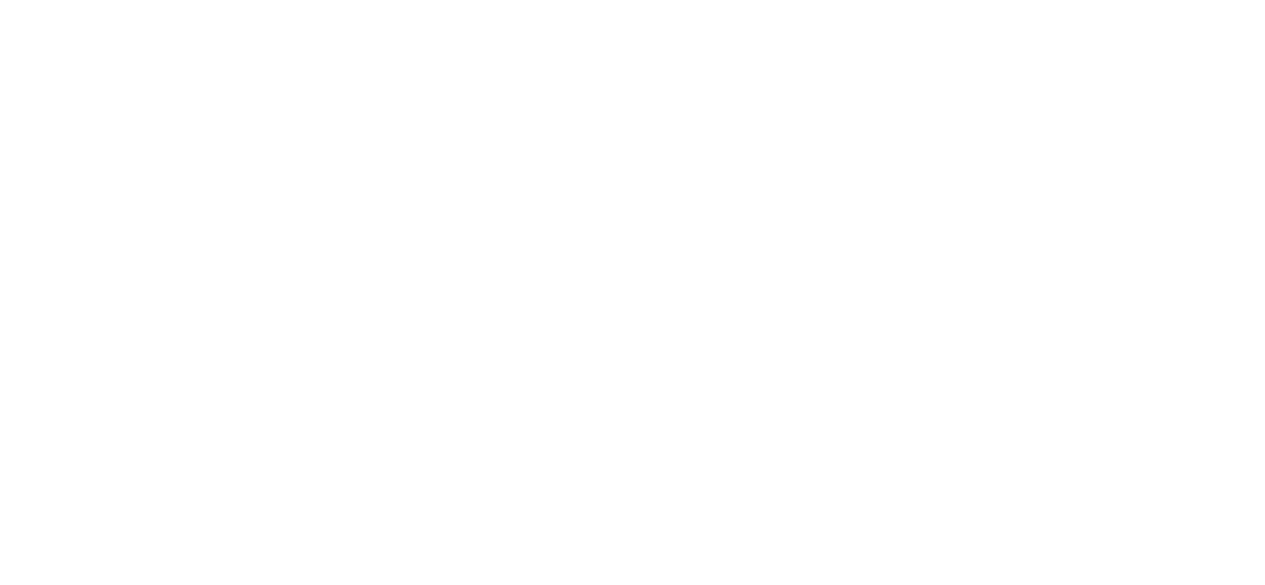 scroll, scrollTop: 0, scrollLeft: 0, axis: both 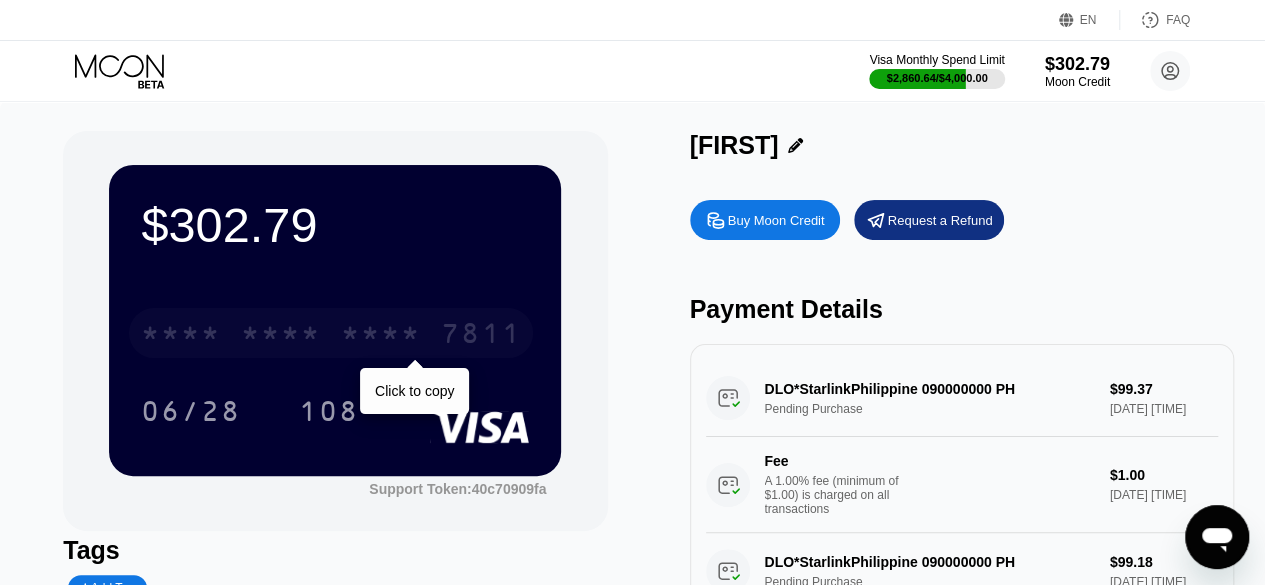 click on "* * * *" at bounding box center [381, 336] 